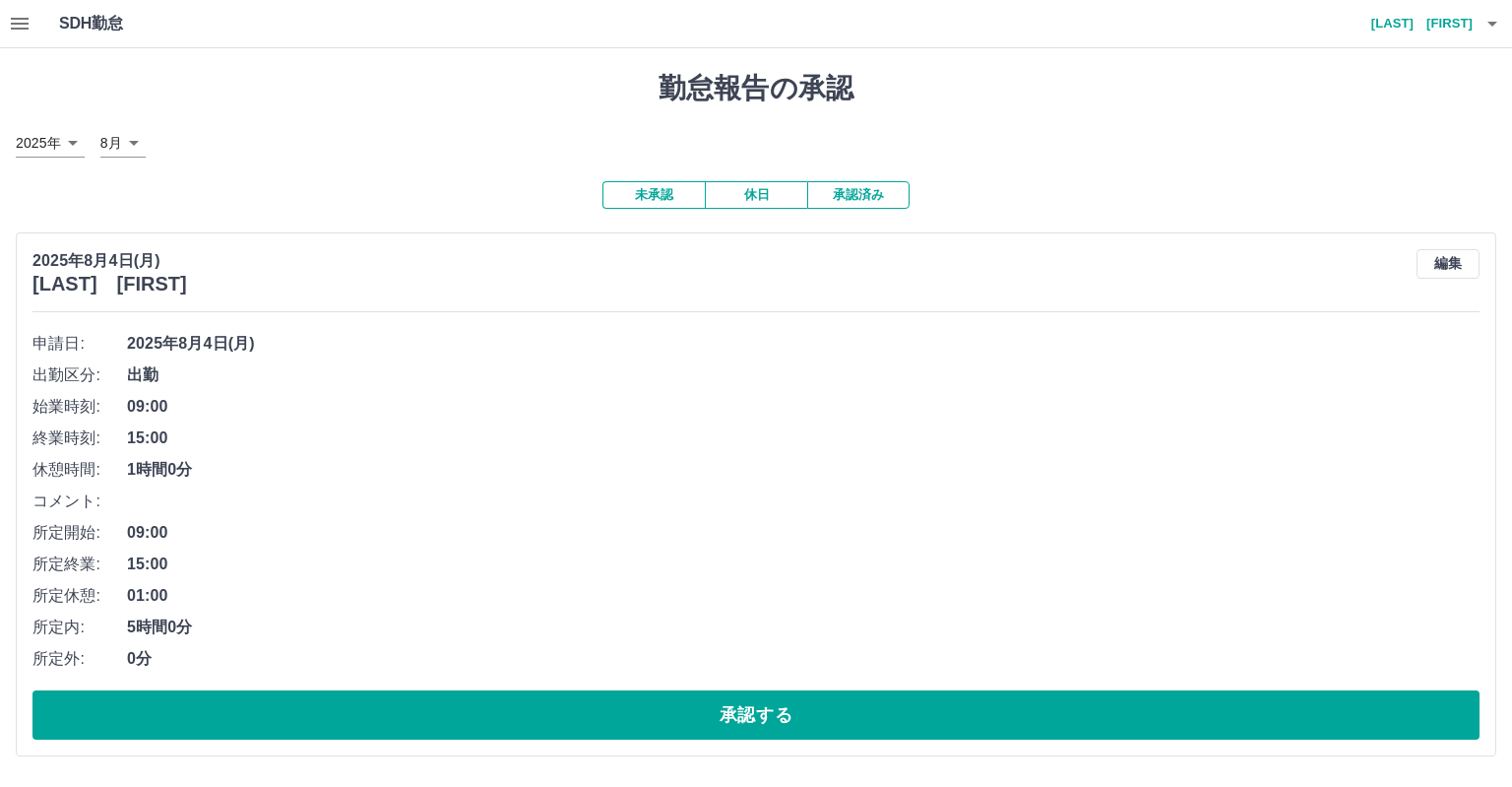 scroll, scrollTop: 0, scrollLeft: 0, axis: both 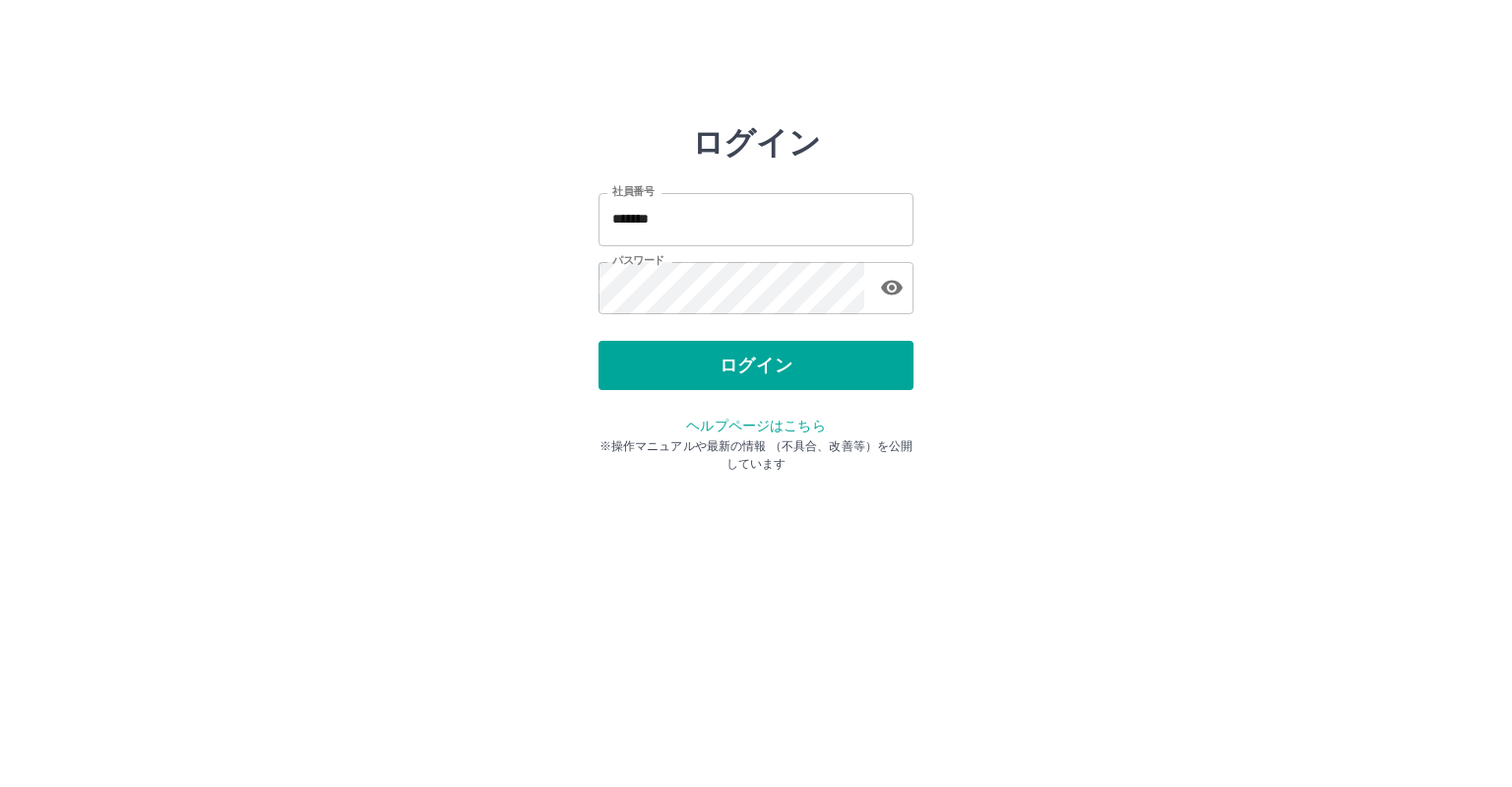 click on "ログイン" at bounding box center (756, 365) 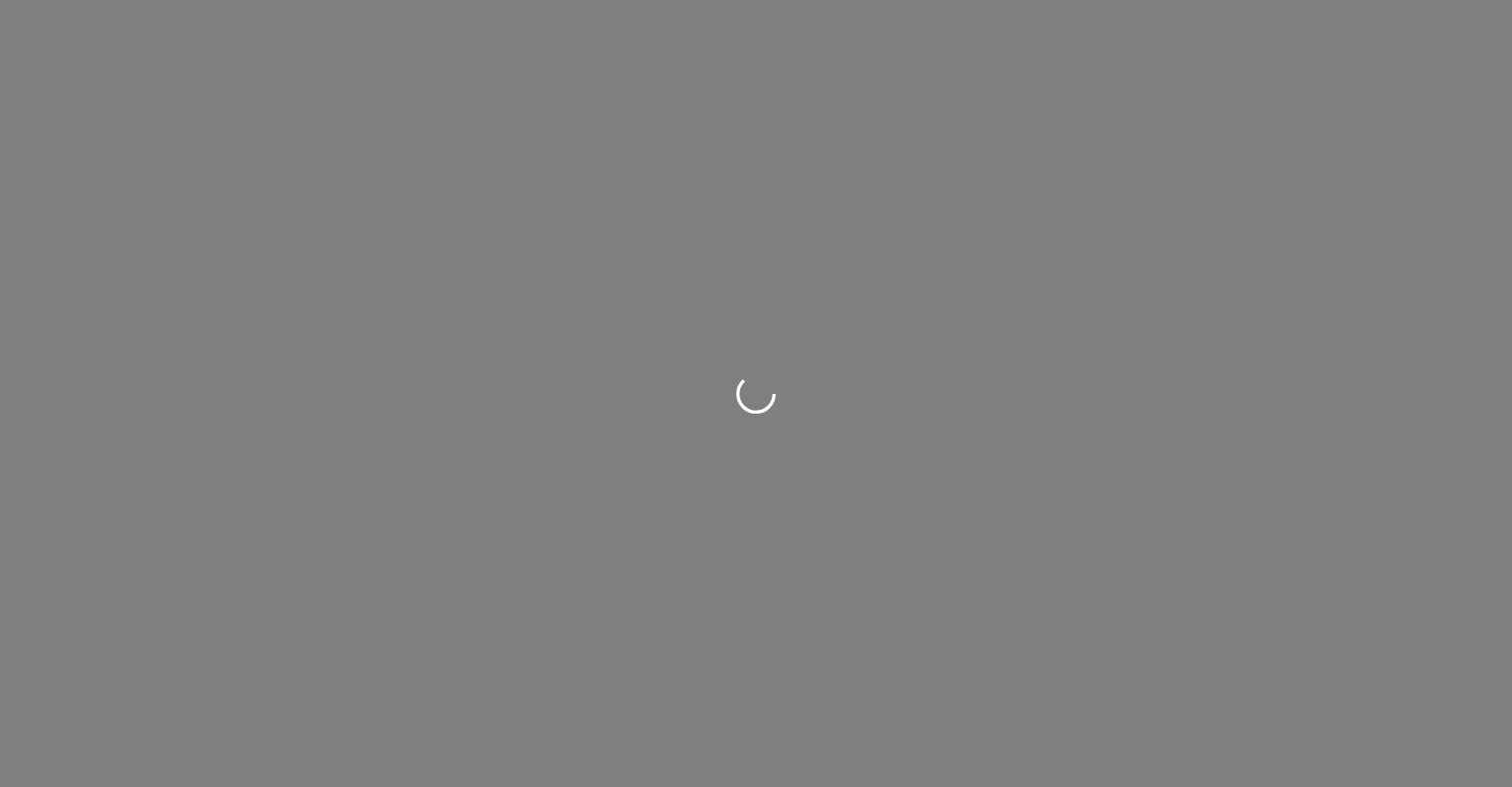 scroll, scrollTop: 0, scrollLeft: 0, axis: both 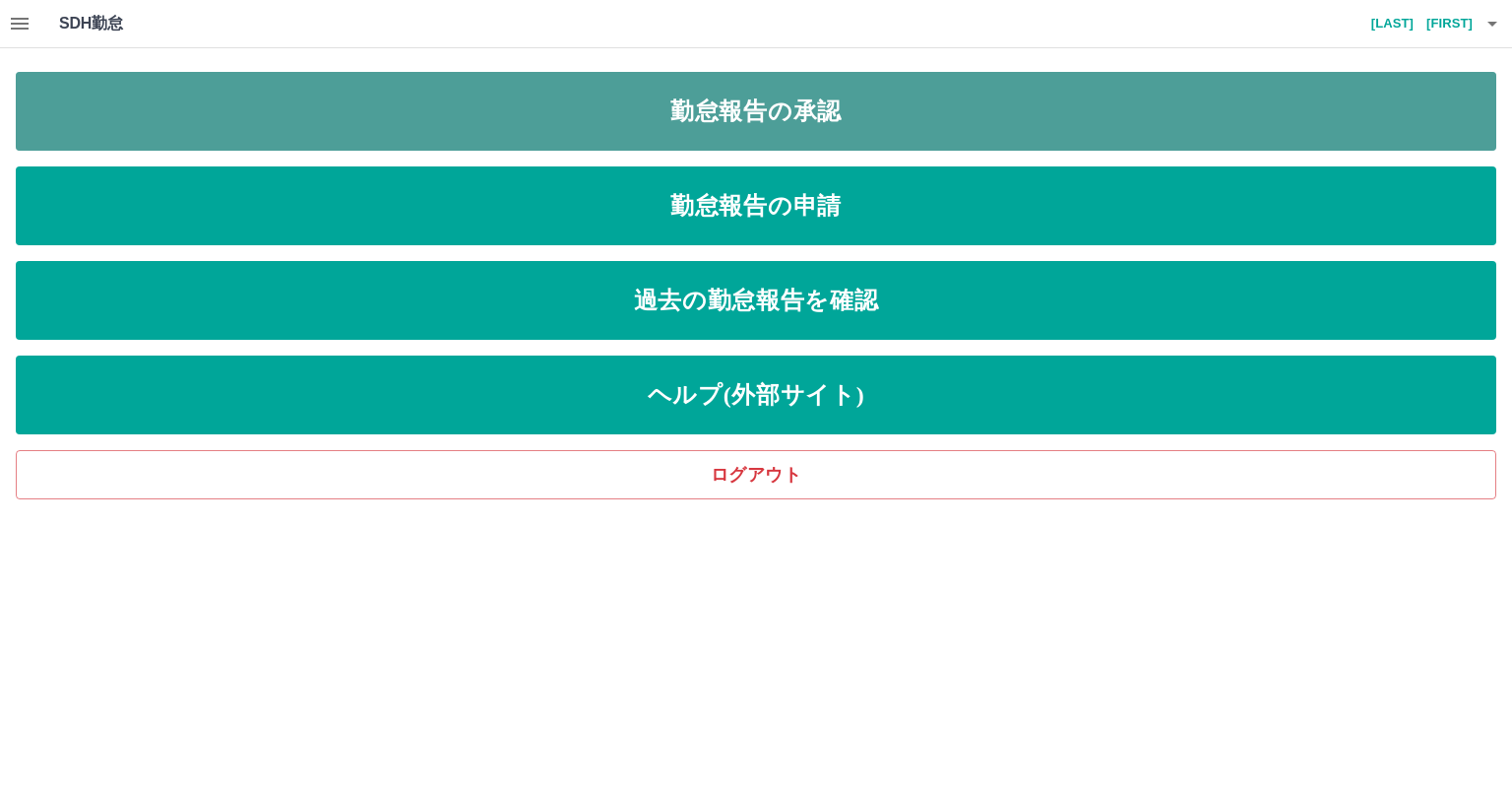 click on "勤怠報告の承認" at bounding box center [756, 111] 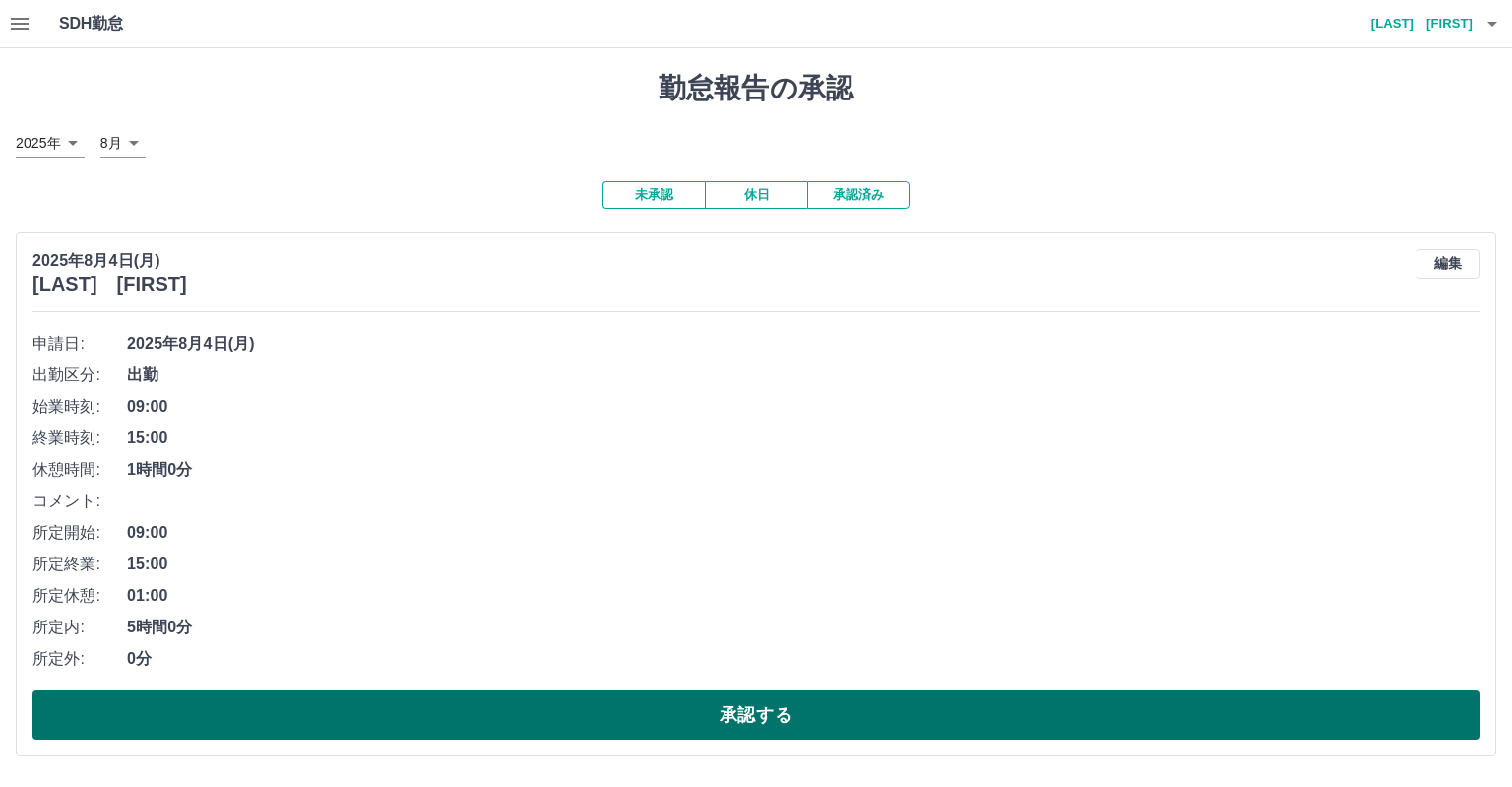 click on "承認する" at bounding box center [756, 715] 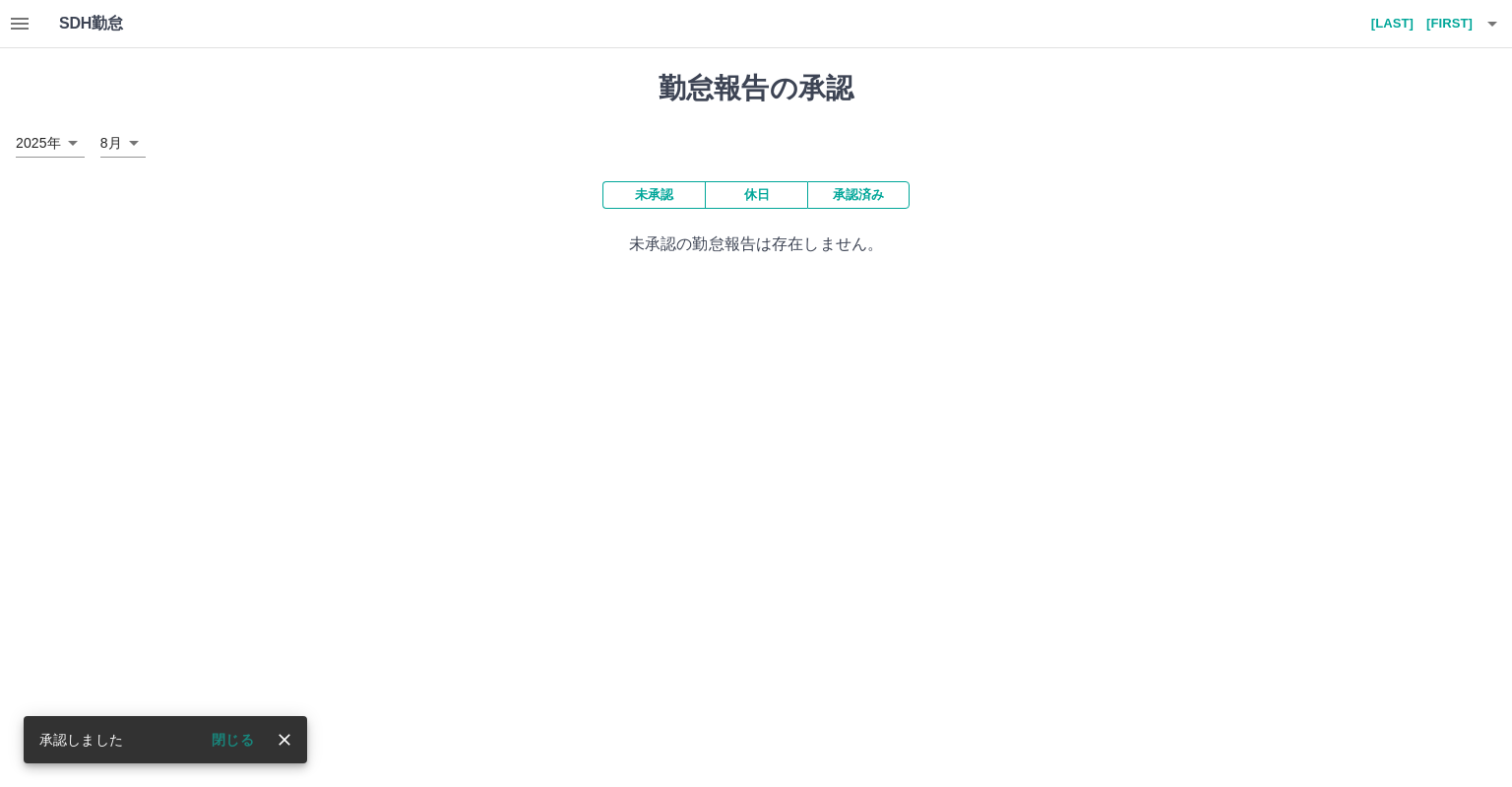 click at bounding box center [20, 24] 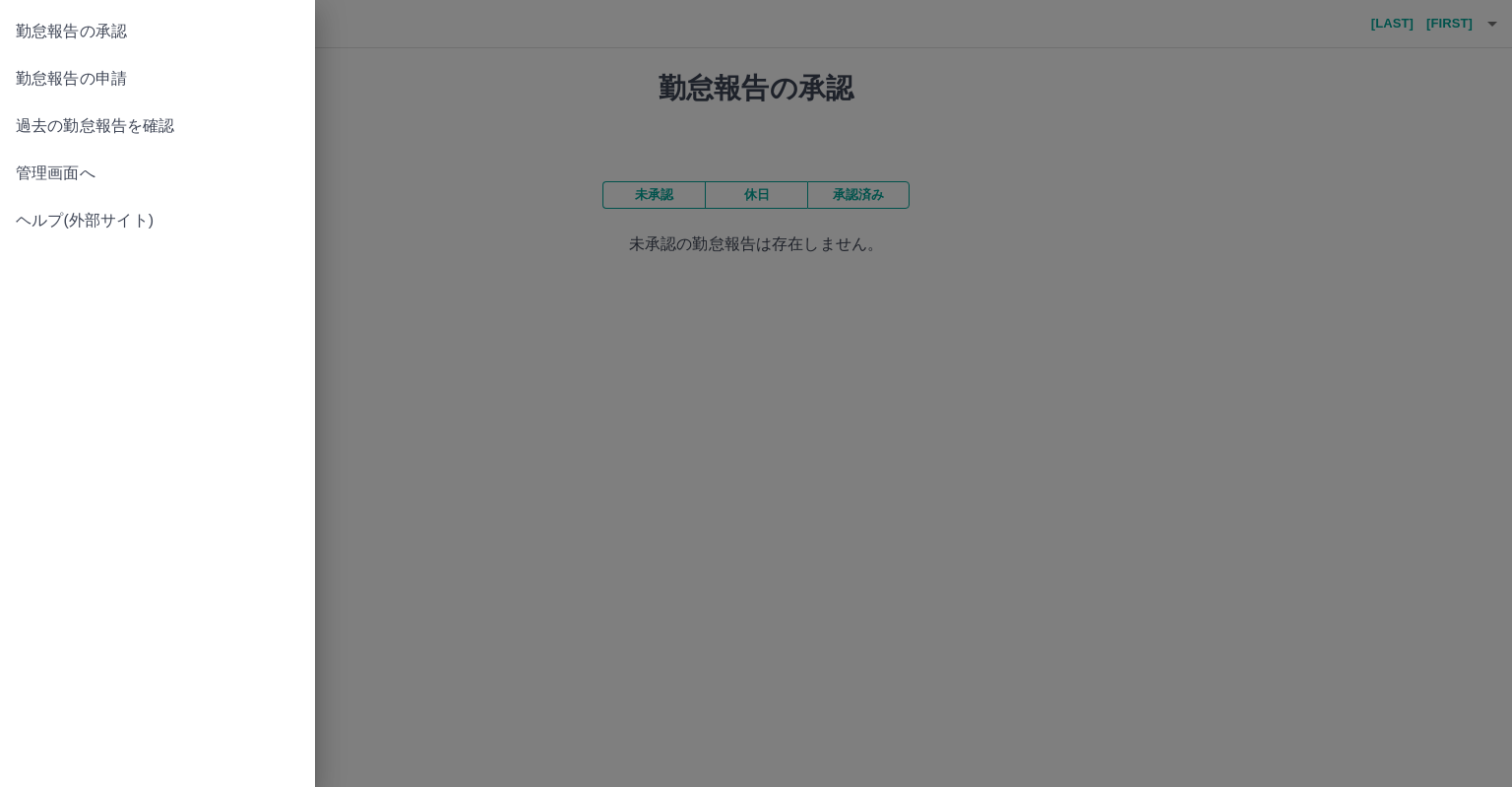 click on "勤怠報告の申請" at bounding box center [158, 79] 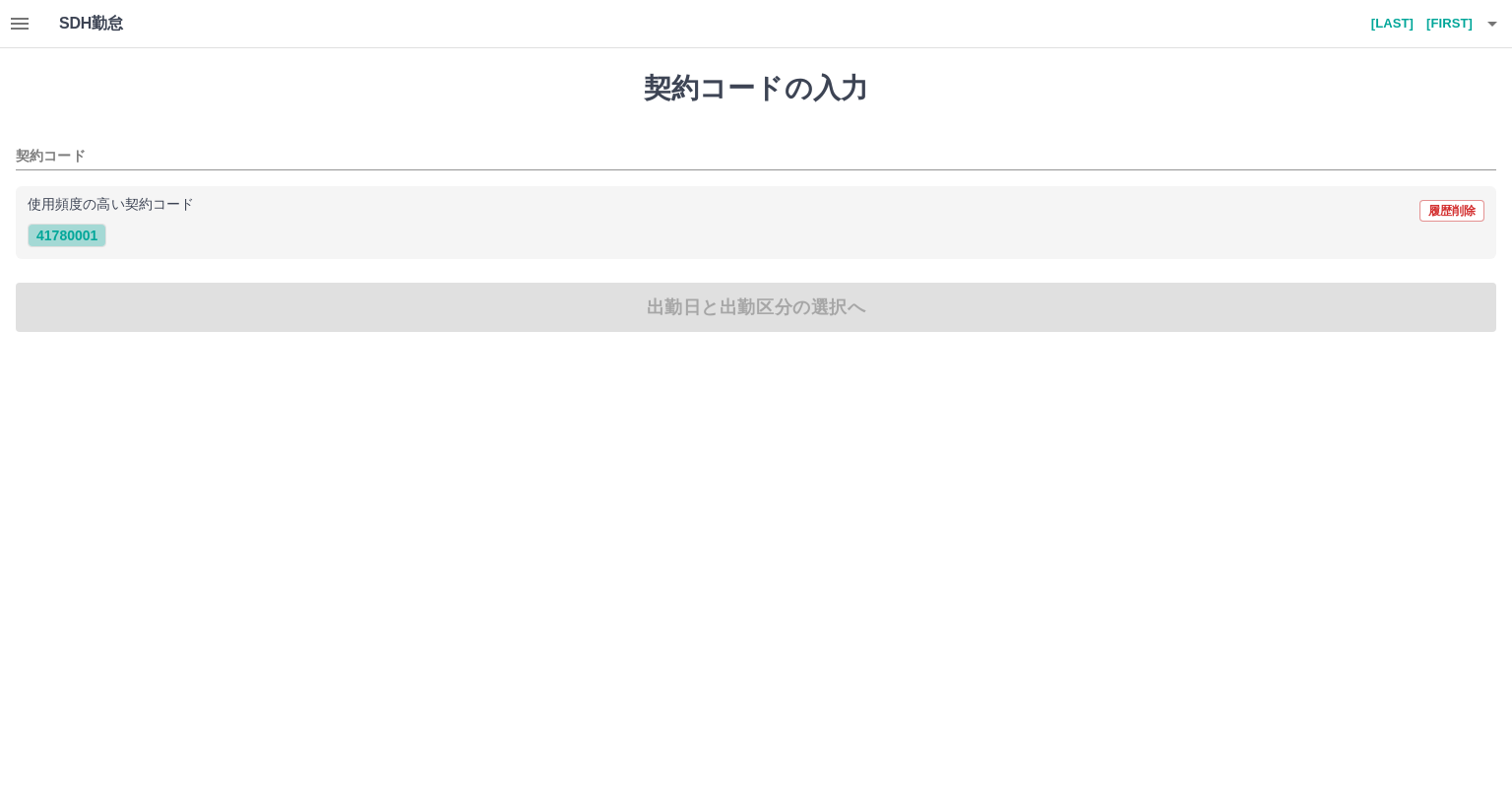 click on "41780001" at bounding box center (67, 235) 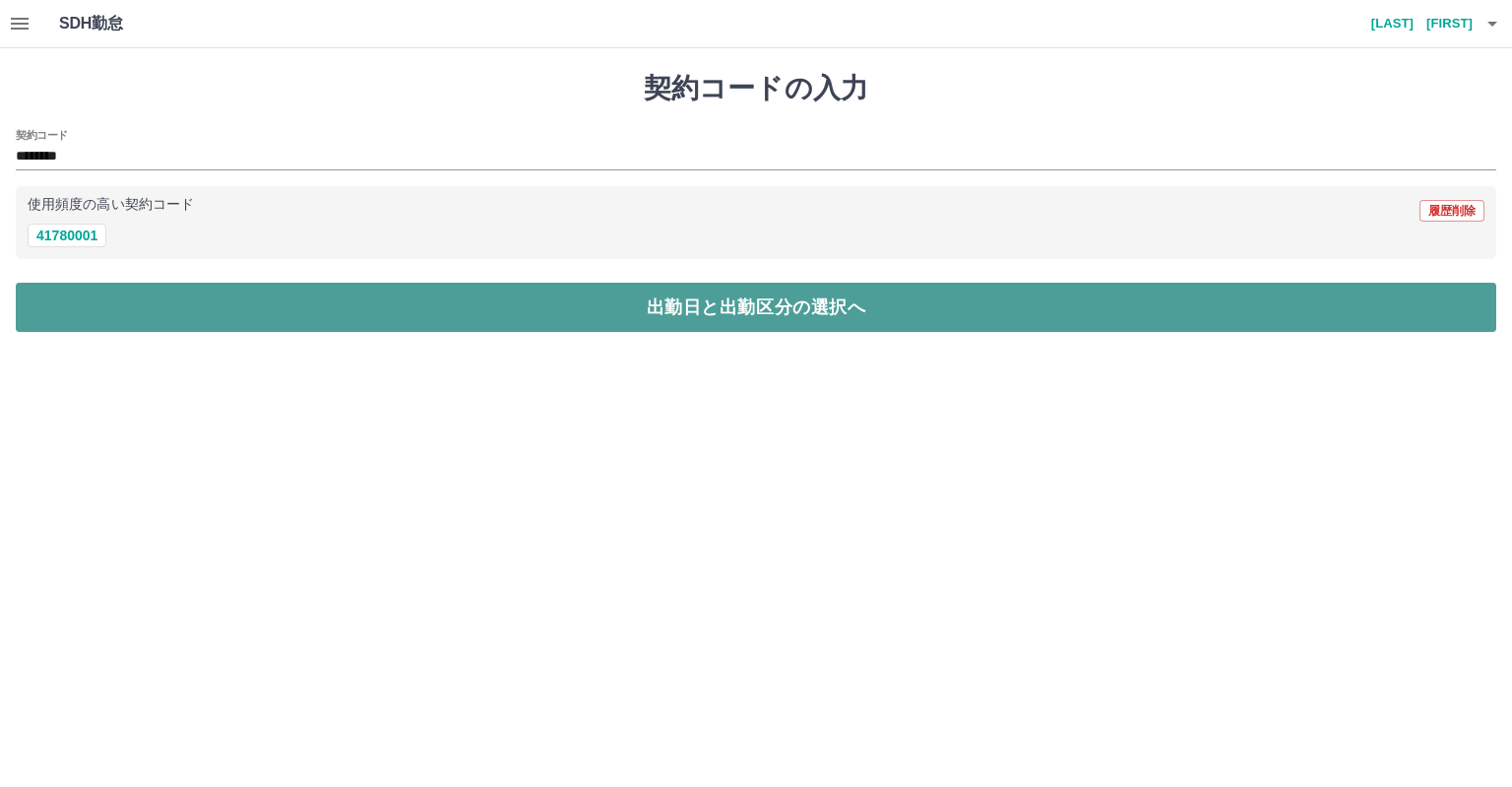 click on "出勤日と出勤区分の選択へ" at bounding box center (756, 307) 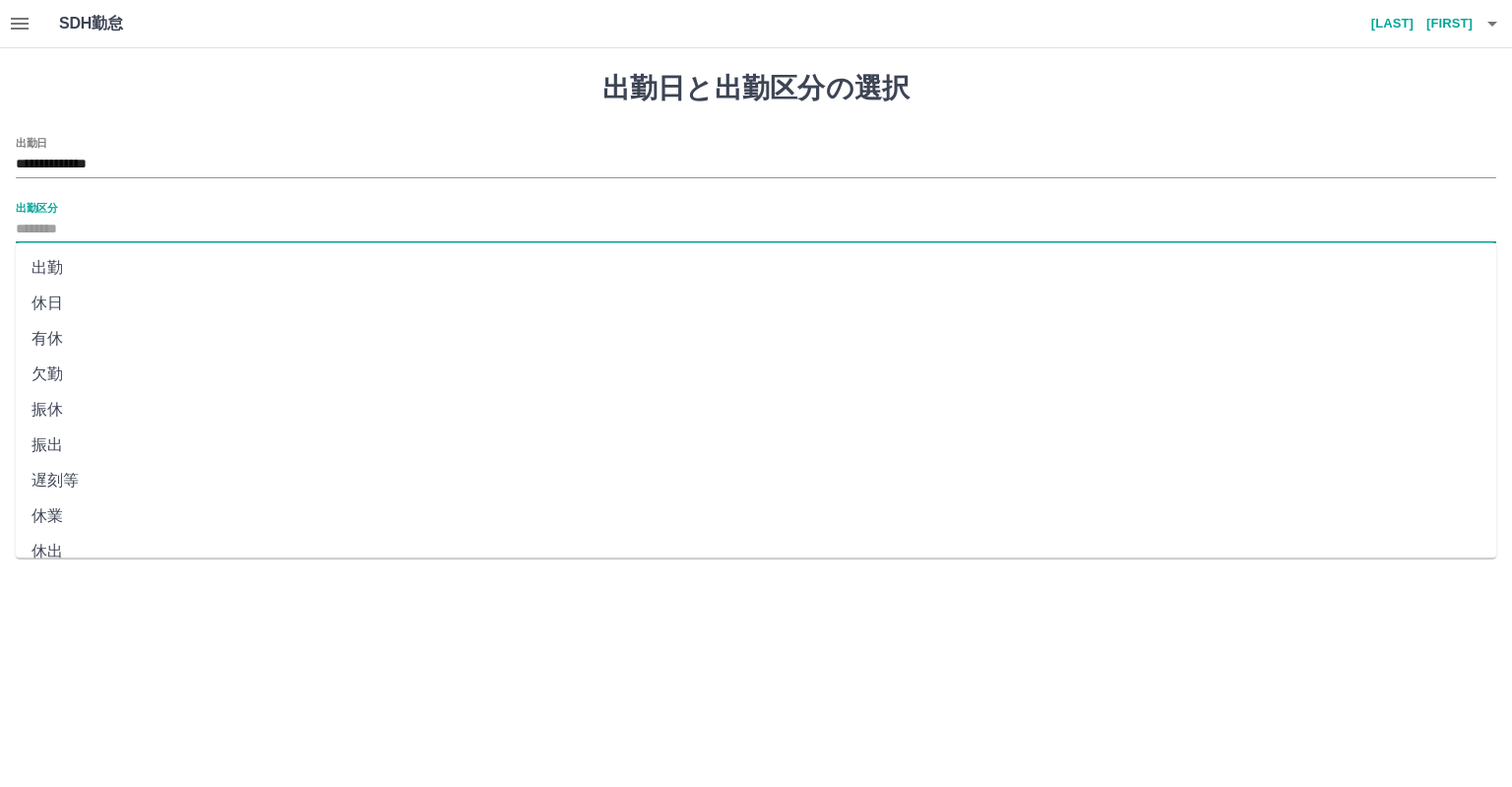 click on "出勤区分" at bounding box center (756, 230) 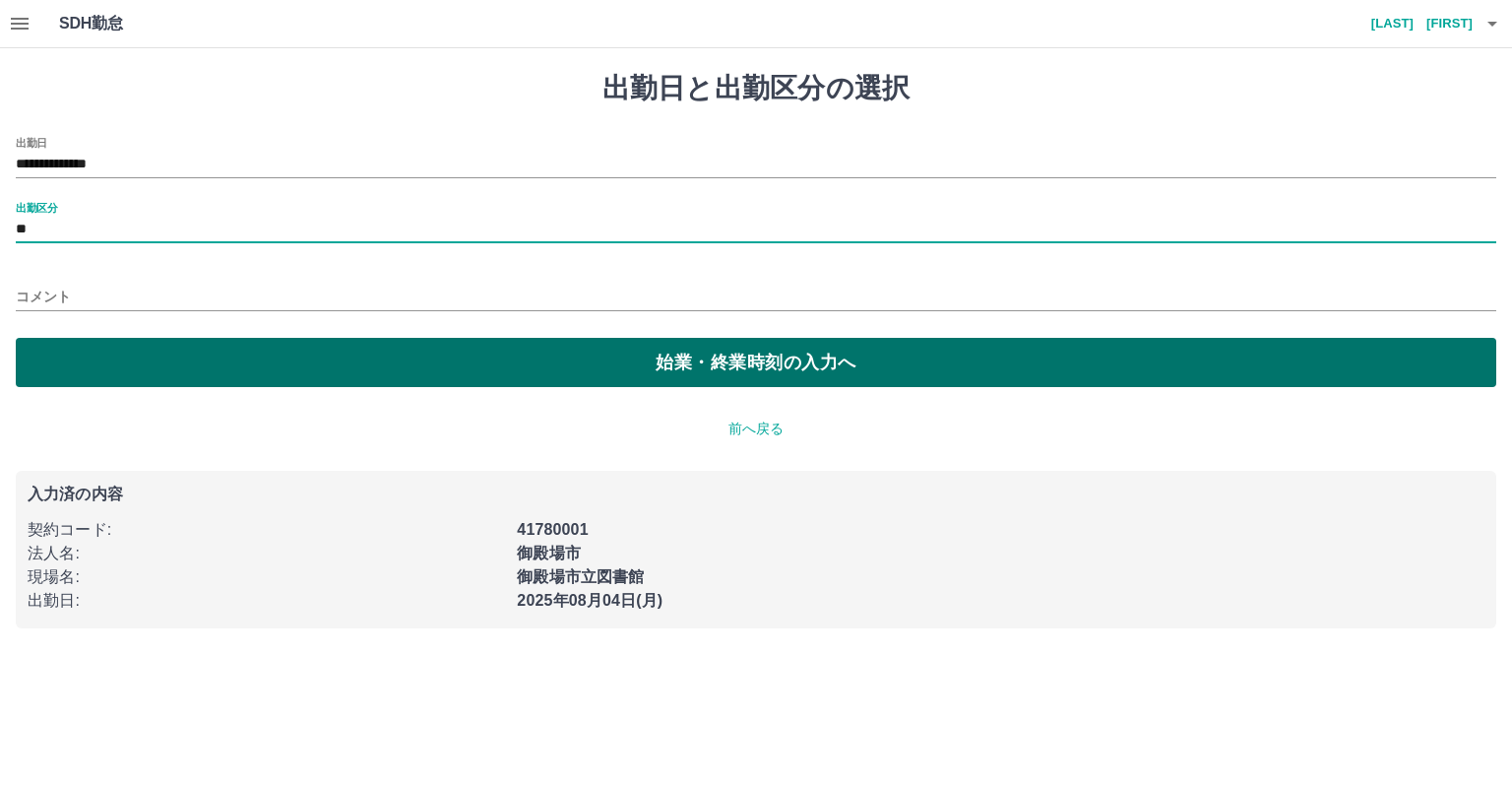 click on "始業・終業時刻の入力へ" at bounding box center [756, 362] 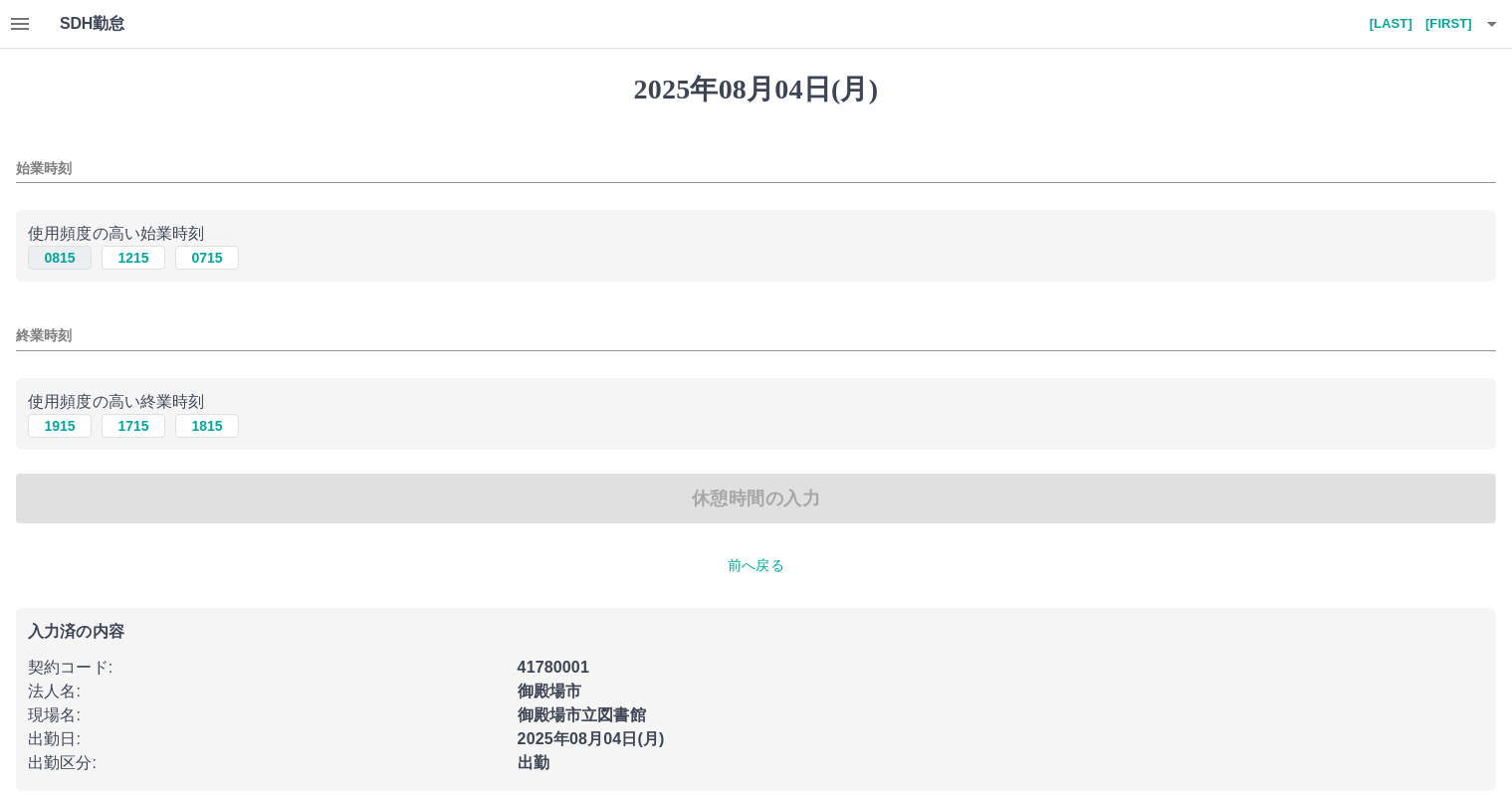 click on "0815" at bounding box center (60, 258) 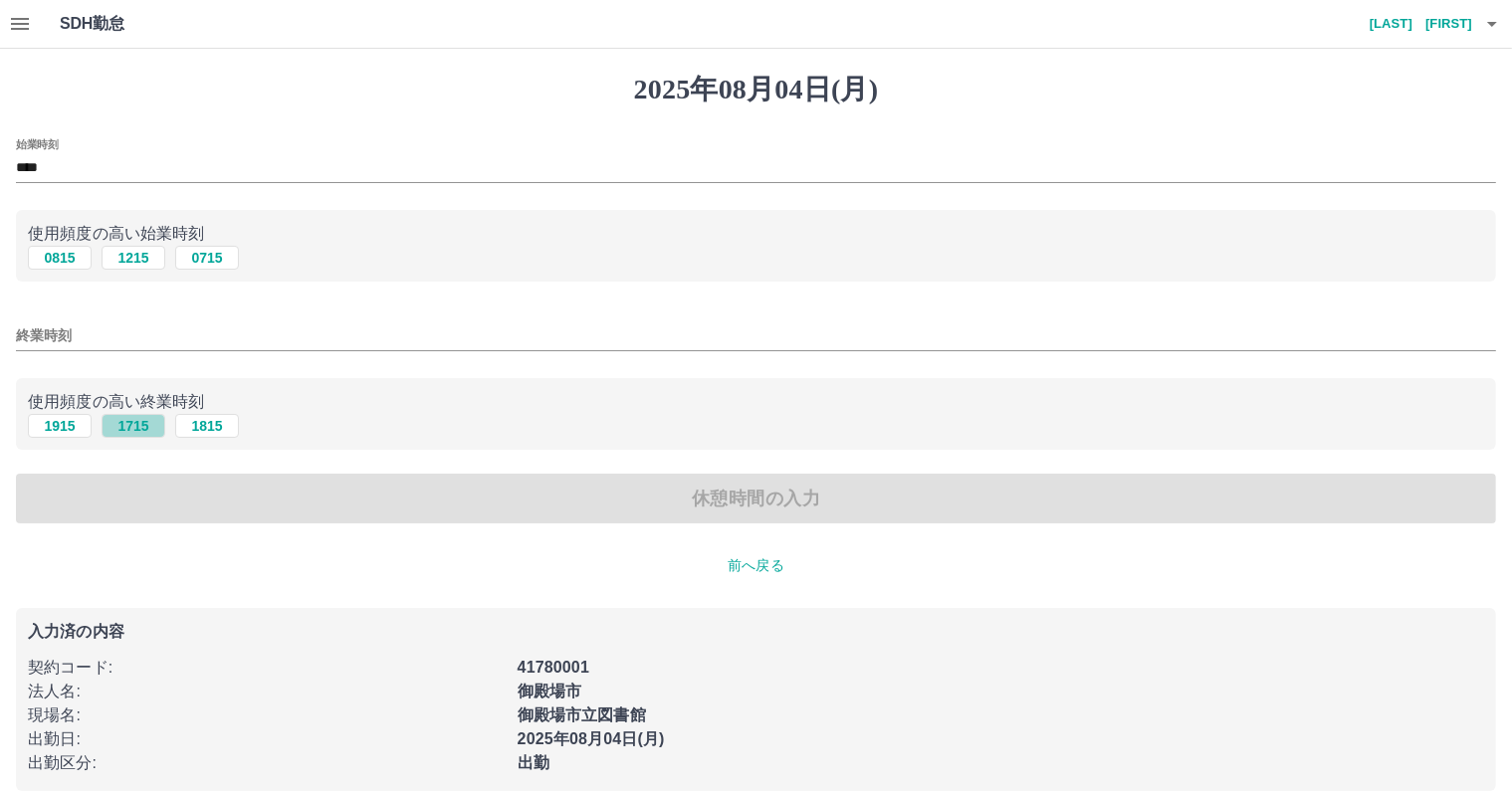 click on "1715" at bounding box center [133, 426] 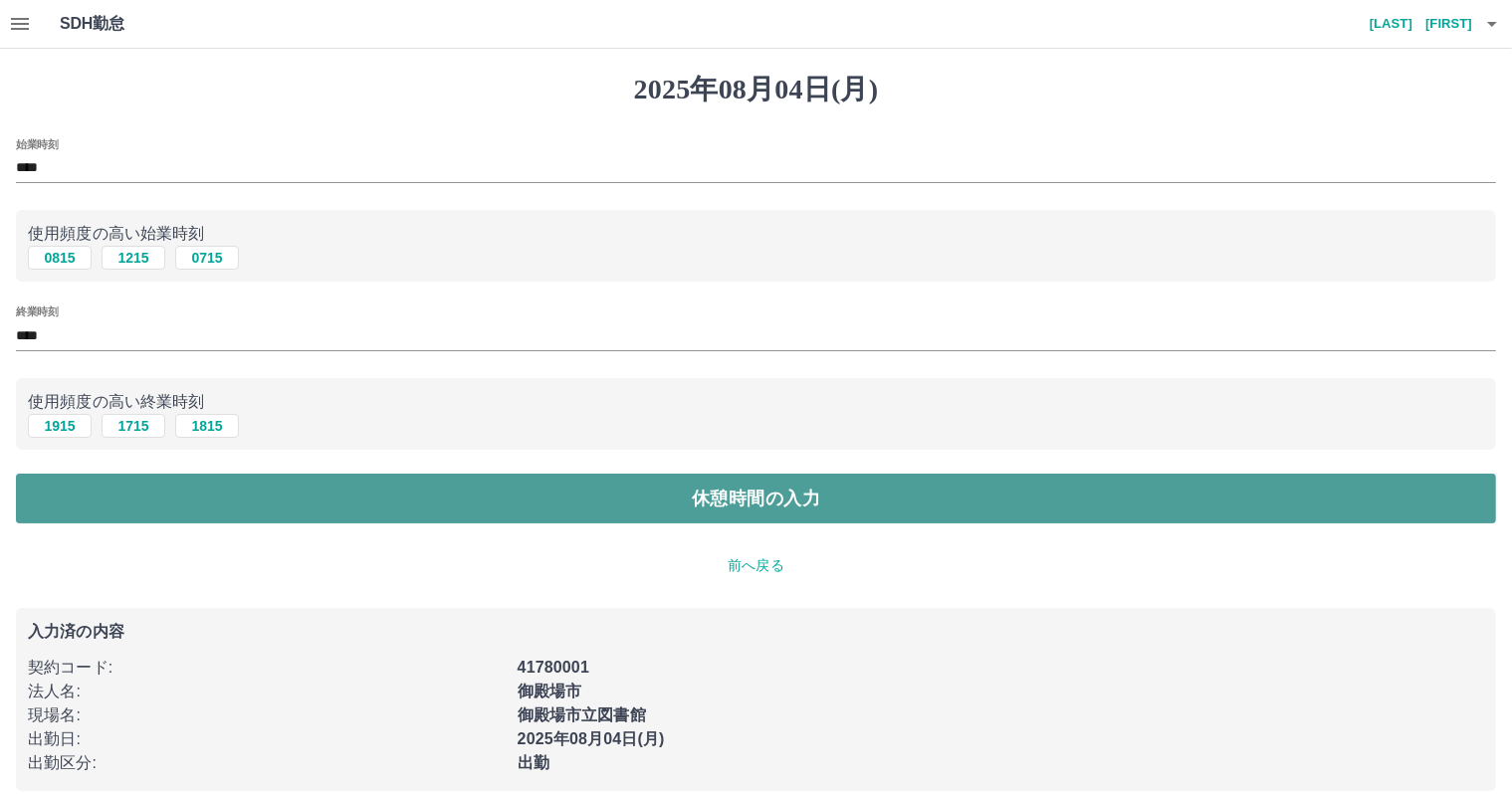 drag, startPoint x: 188, startPoint y: 504, endPoint x: 177, endPoint y: 477, distance: 29.154759 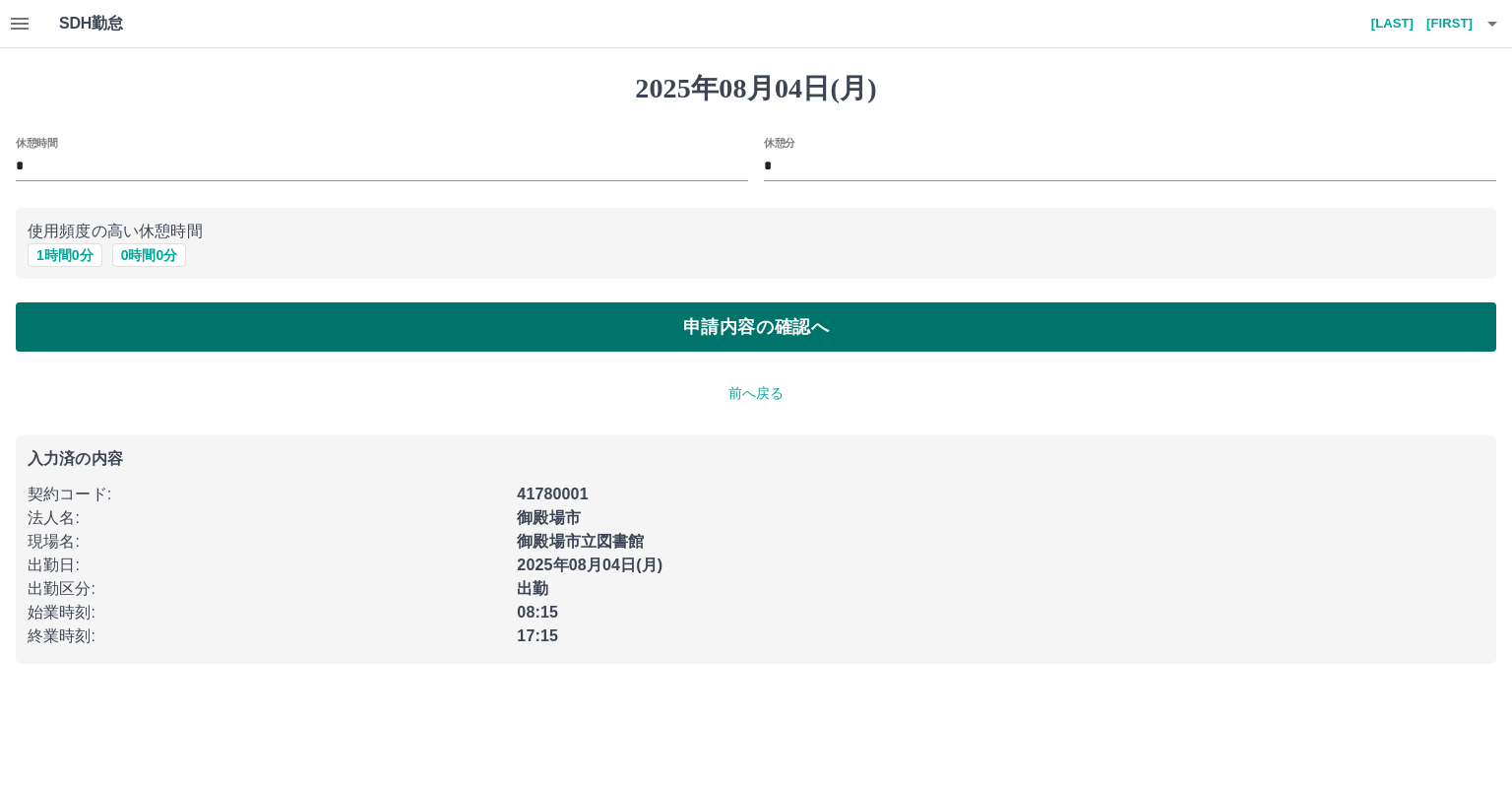 click on "申請内容の確認へ" at bounding box center (756, 327) 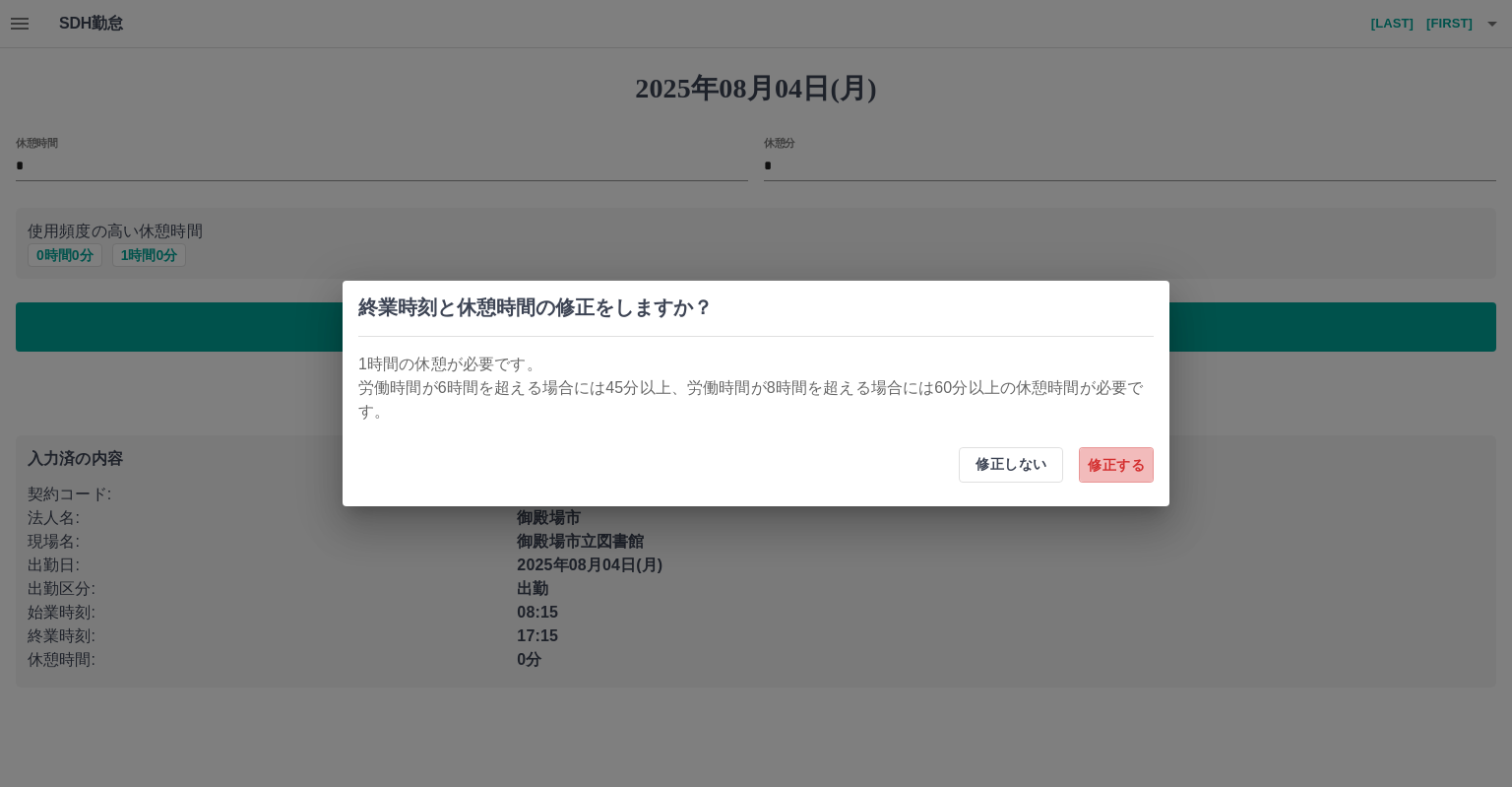 drag, startPoint x: 1135, startPoint y: 472, endPoint x: 1111, endPoint y: 470, distance: 24.083189 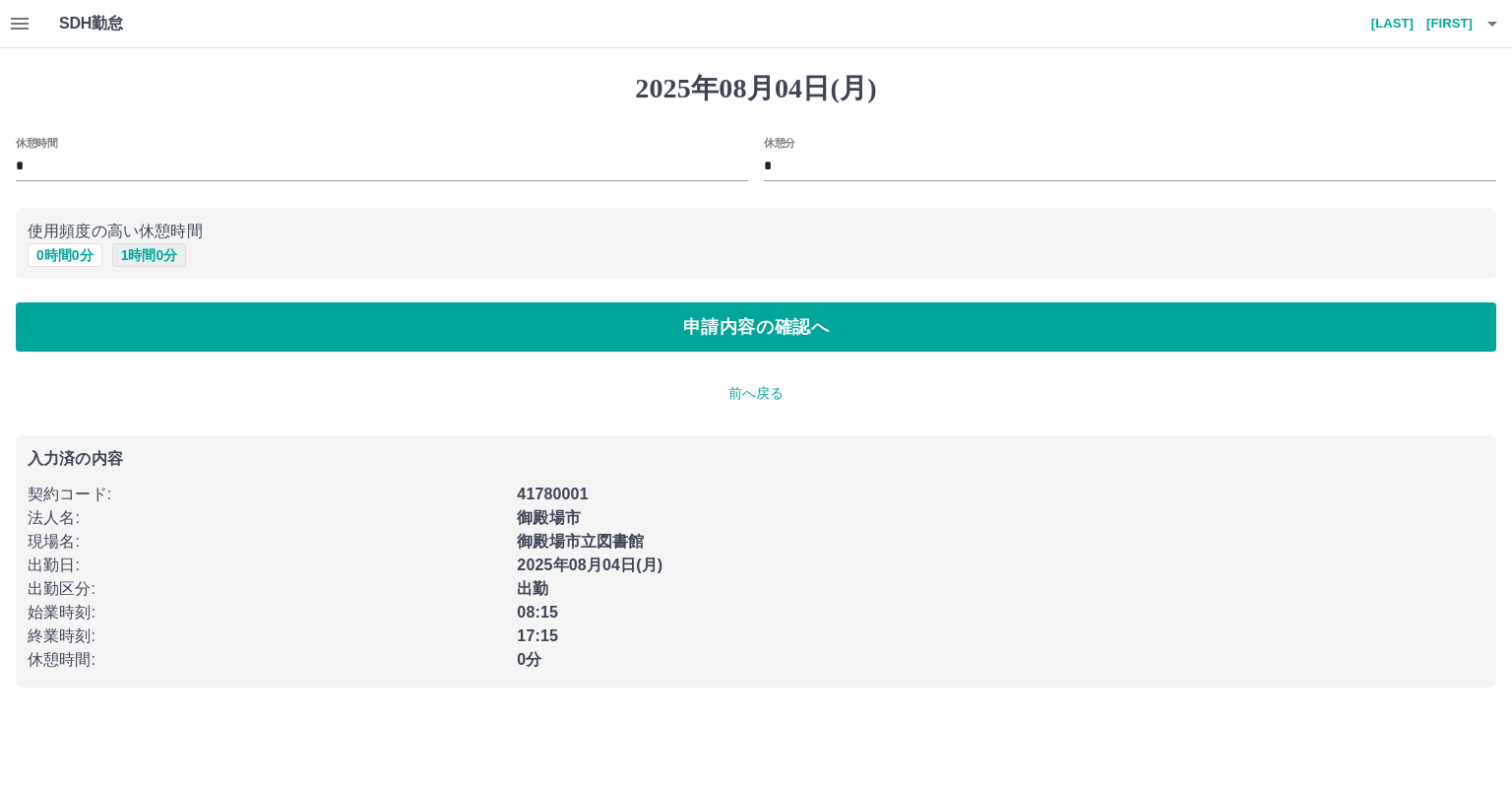 click on "1 時間 0 分" at bounding box center [150, 255] 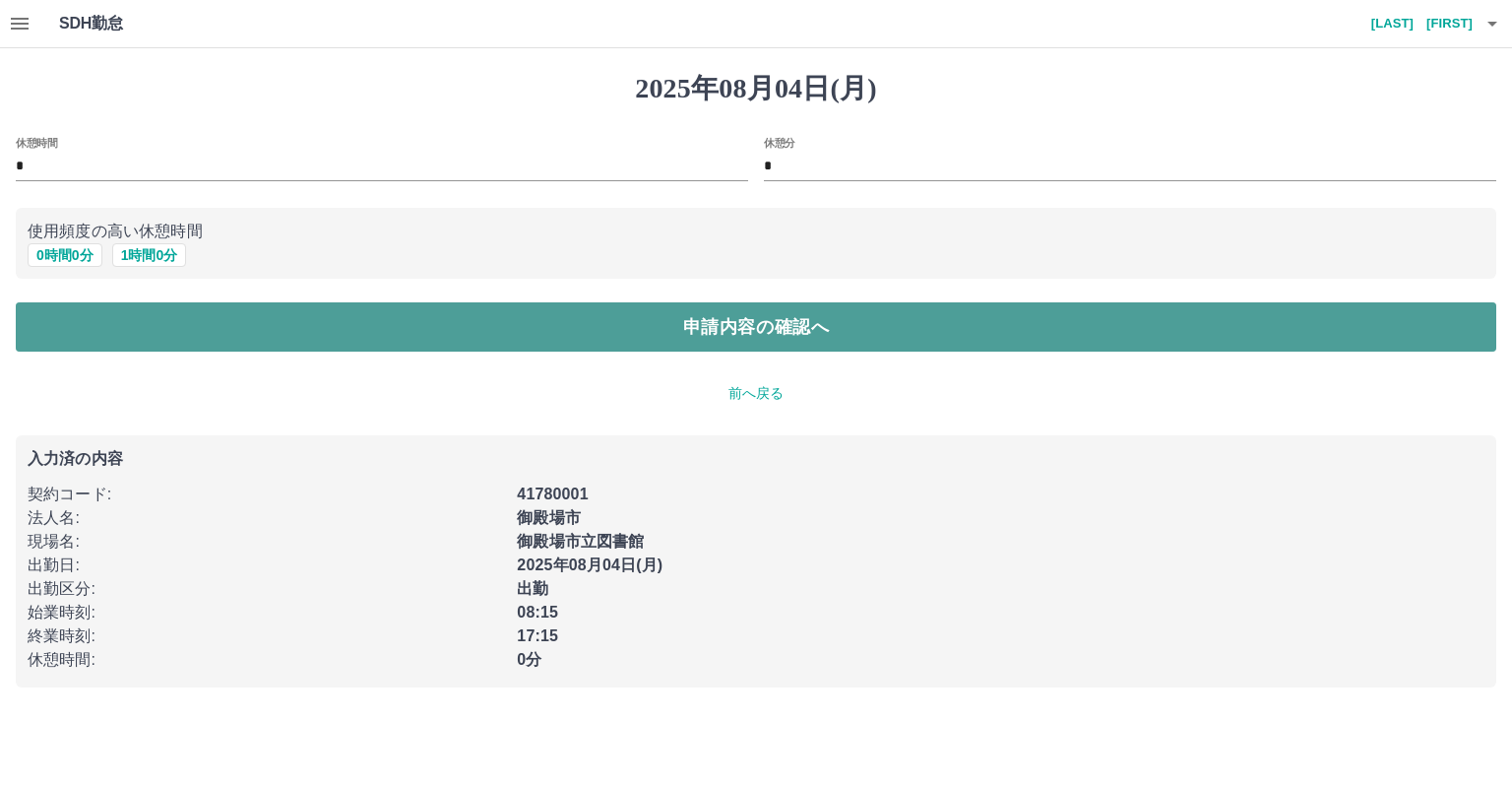 drag, startPoint x: 152, startPoint y: 324, endPoint x: 636, endPoint y: 370, distance: 486.181 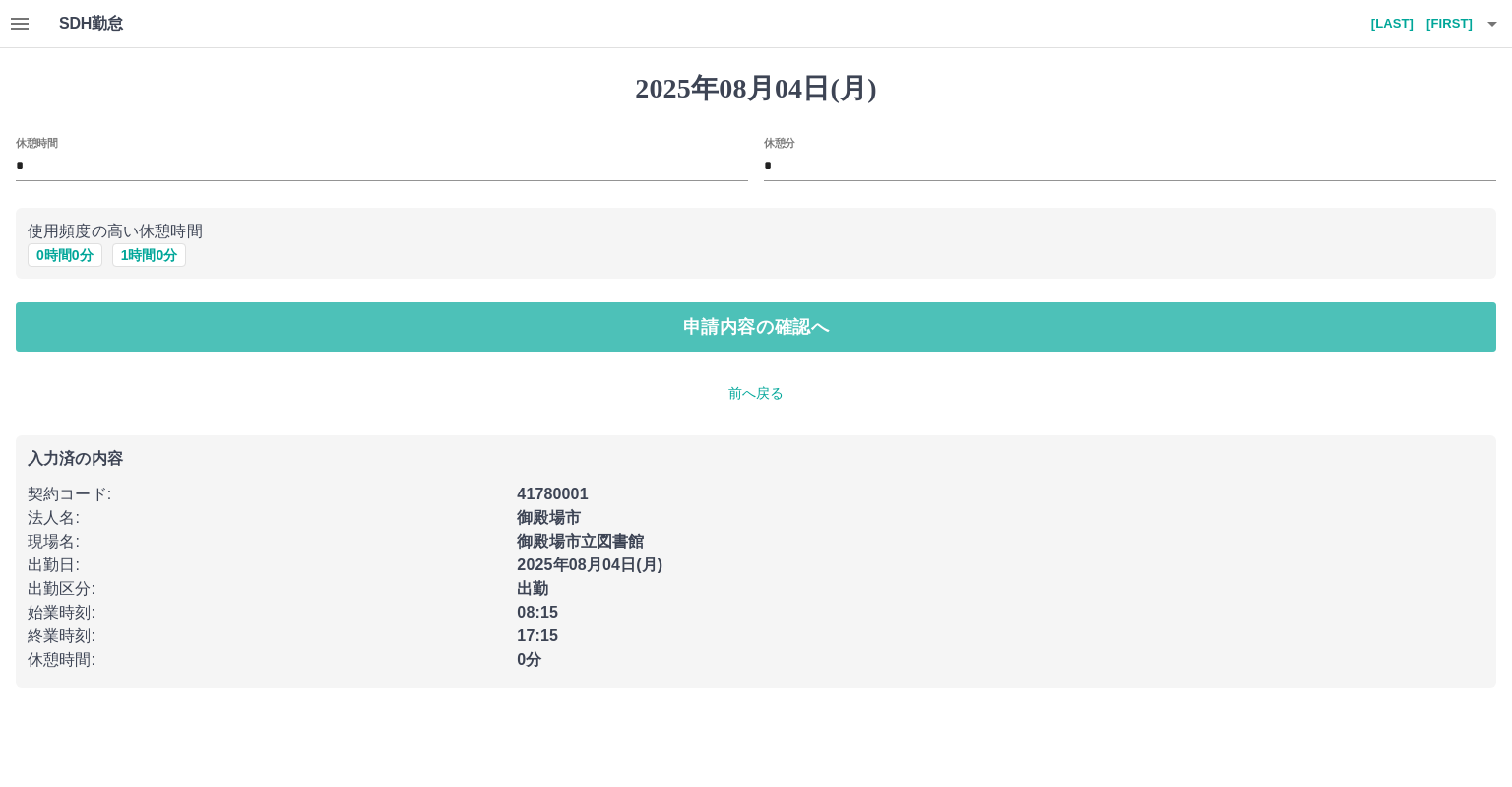 click on "申請内容の確認へ" at bounding box center [756, 327] 